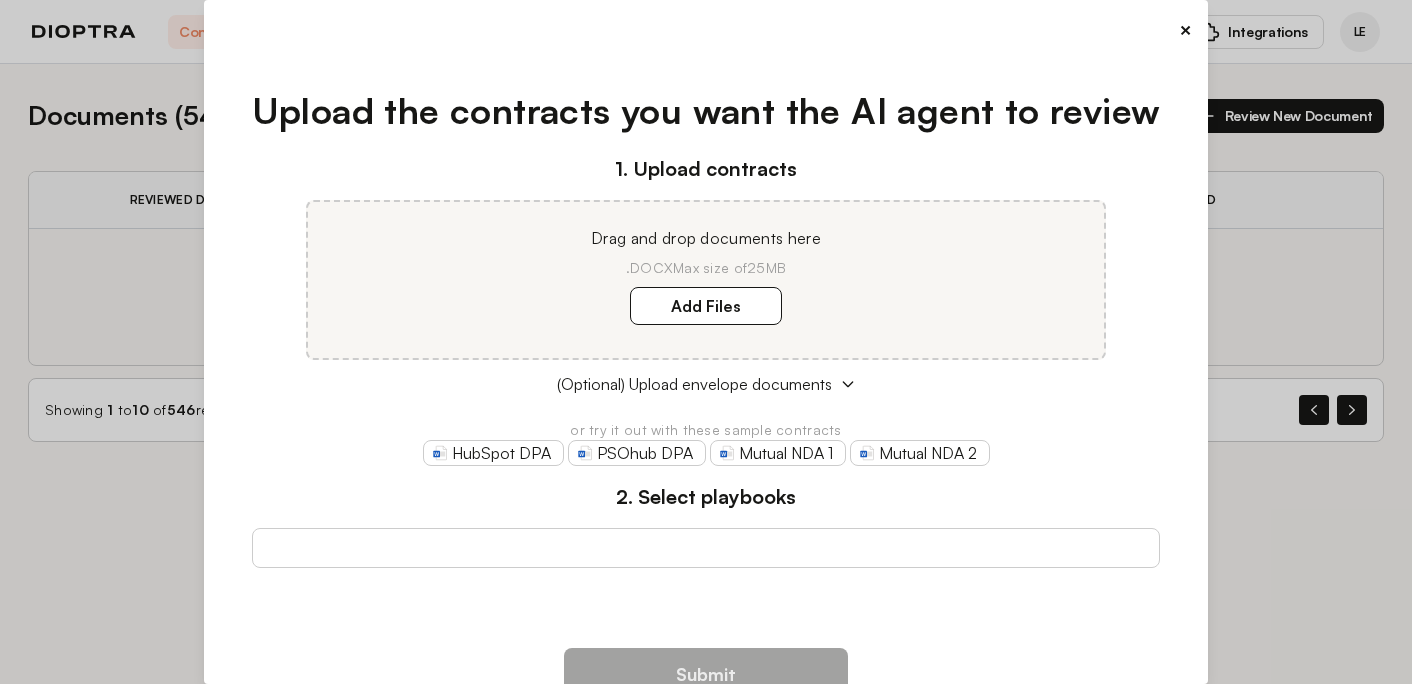 scroll, scrollTop: 0, scrollLeft: 0, axis: both 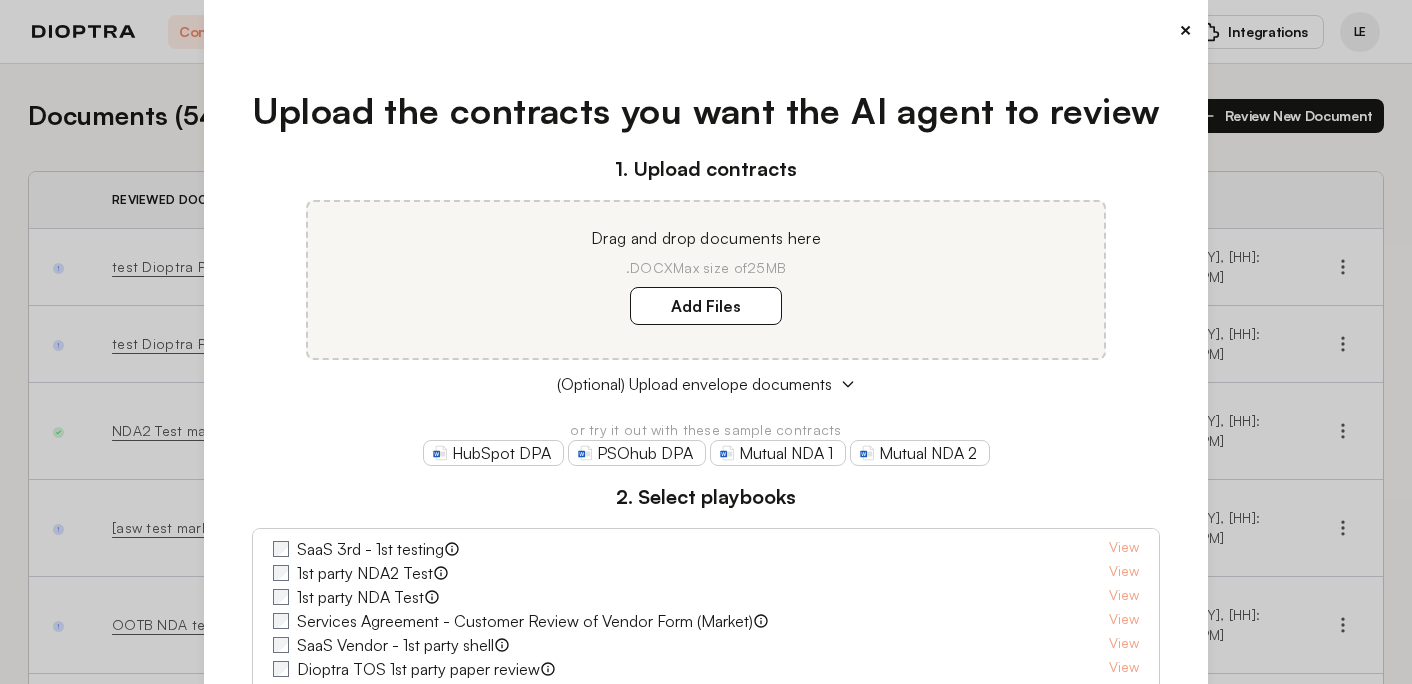 click on "×" at bounding box center [1185, 30] 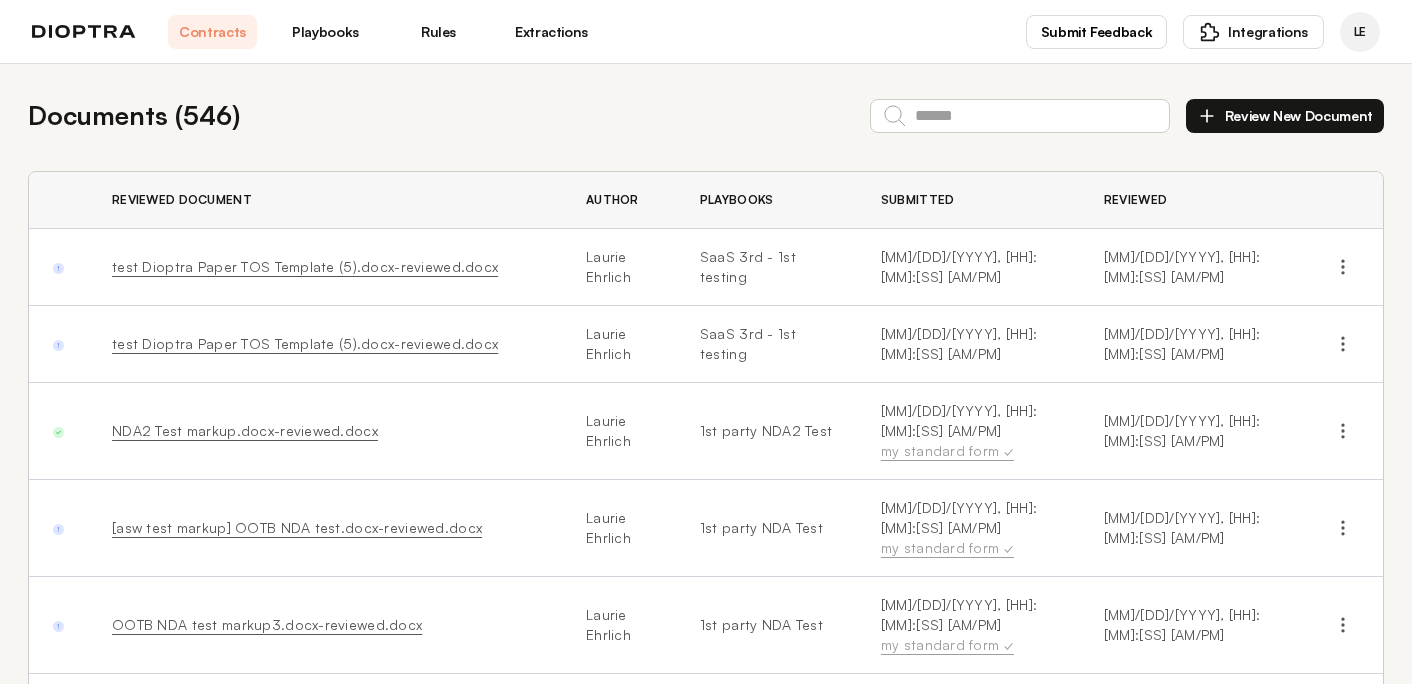 click on "Playbooks" at bounding box center (325, 32) 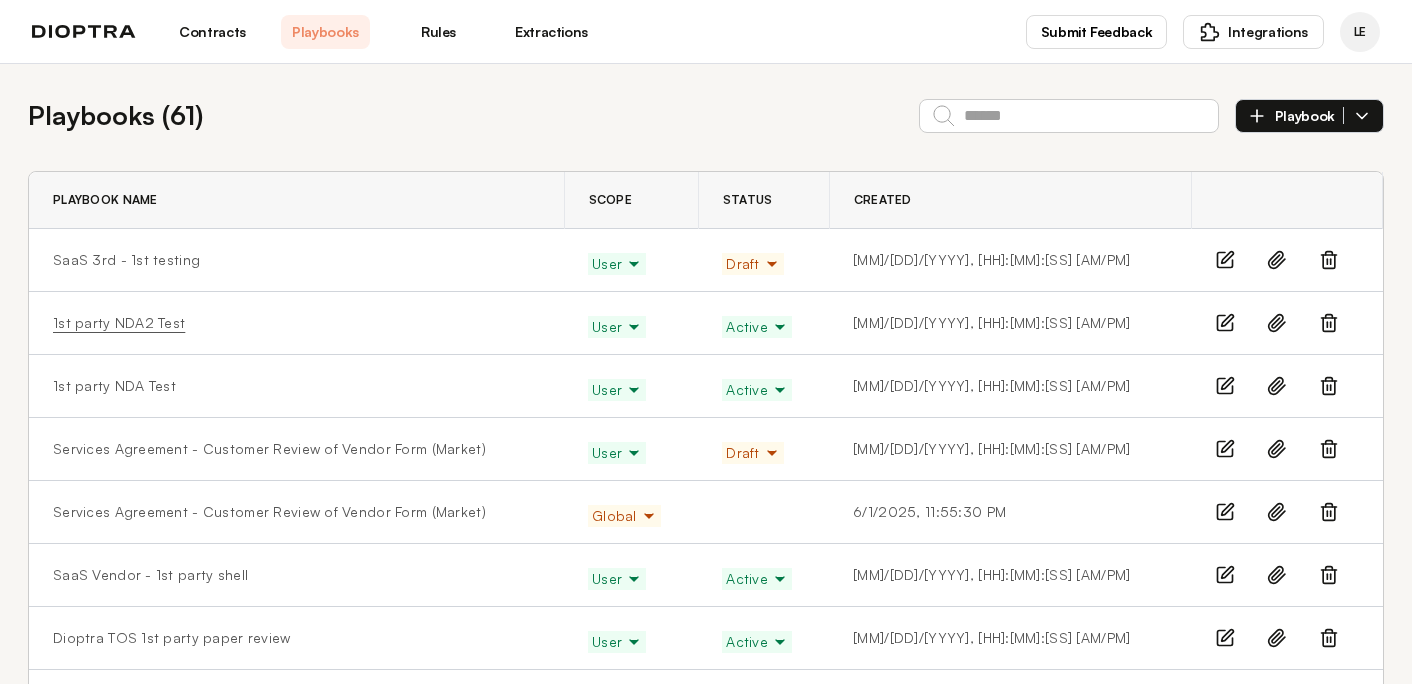 click on "1st party NDA2 Test" at bounding box center [119, 323] 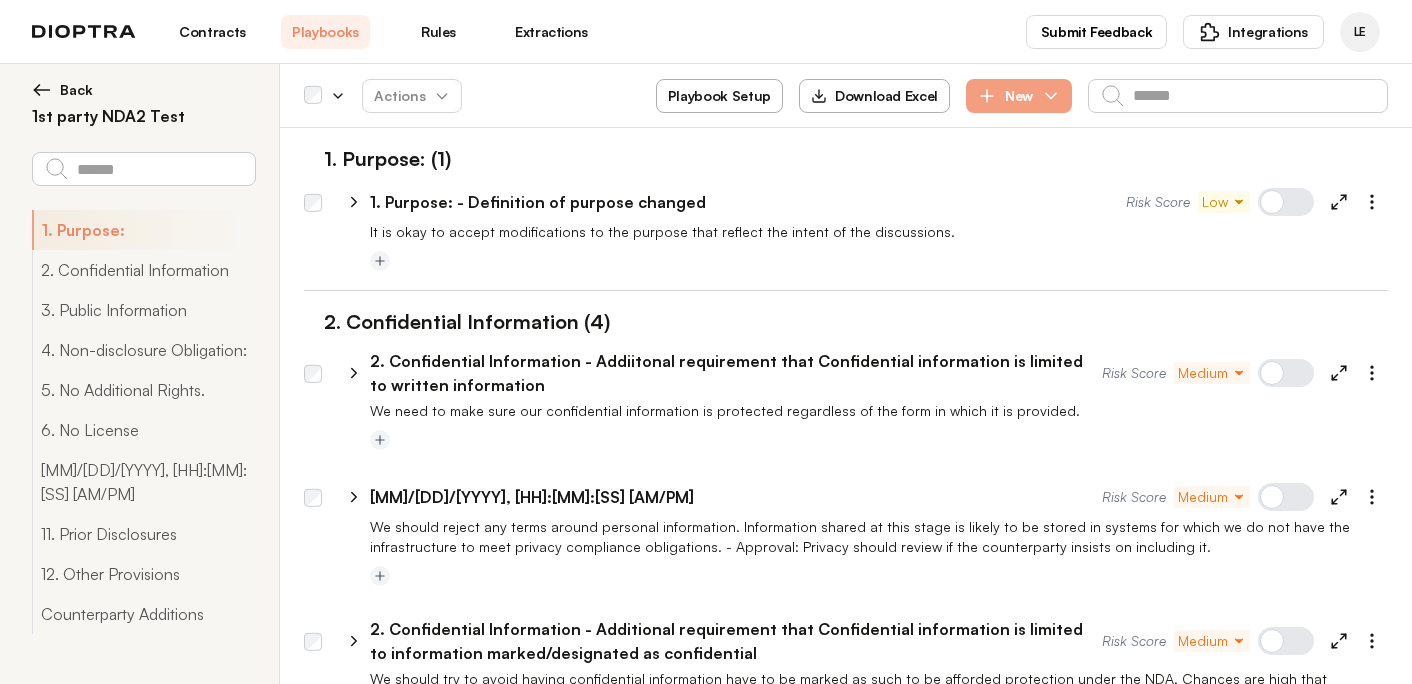 click on "Playbook Setup" at bounding box center (719, 96) 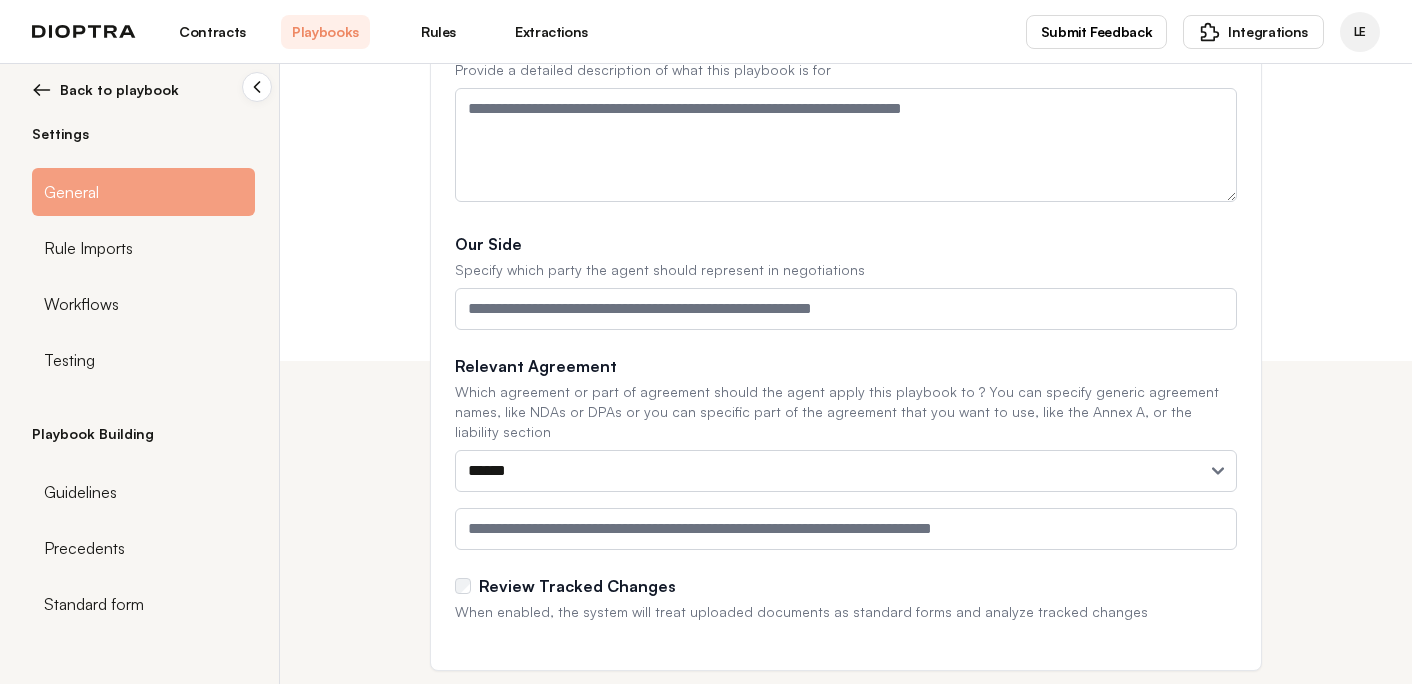 scroll, scrollTop: 346, scrollLeft: 0, axis: vertical 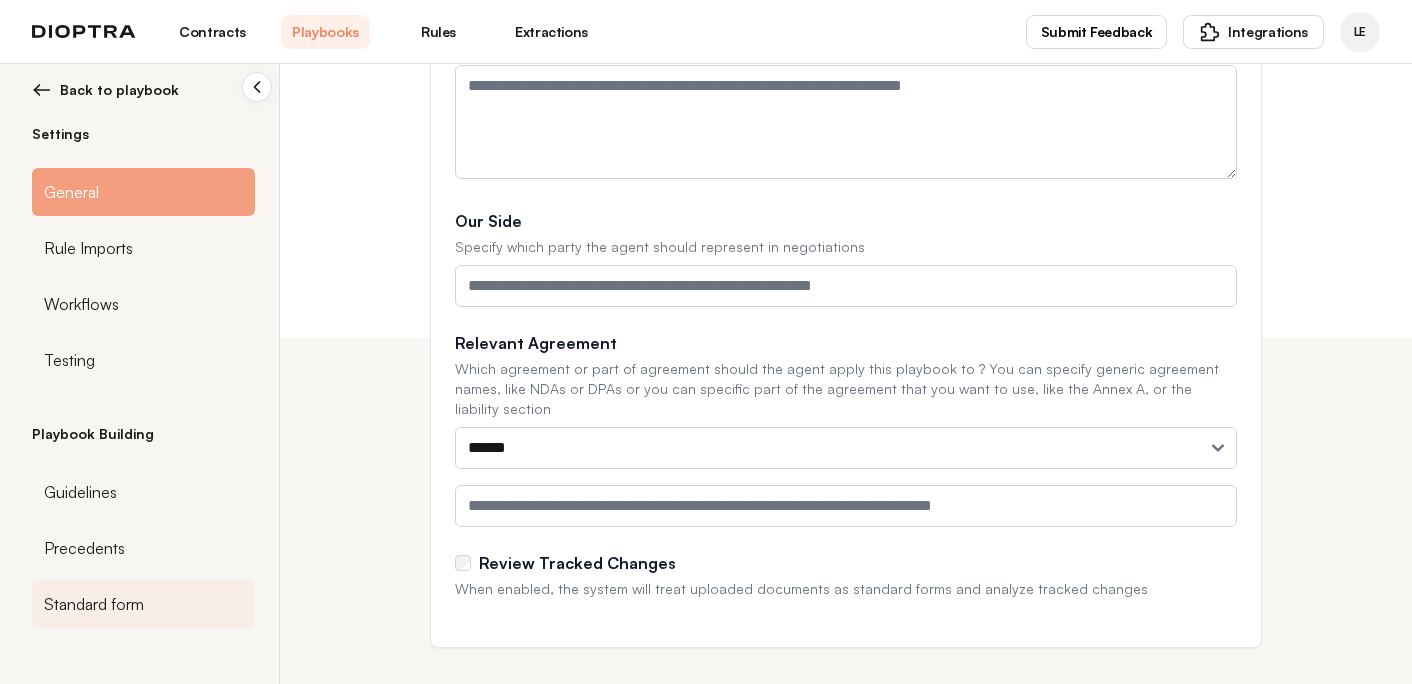 click on "Standard form" at bounding box center (143, 604) 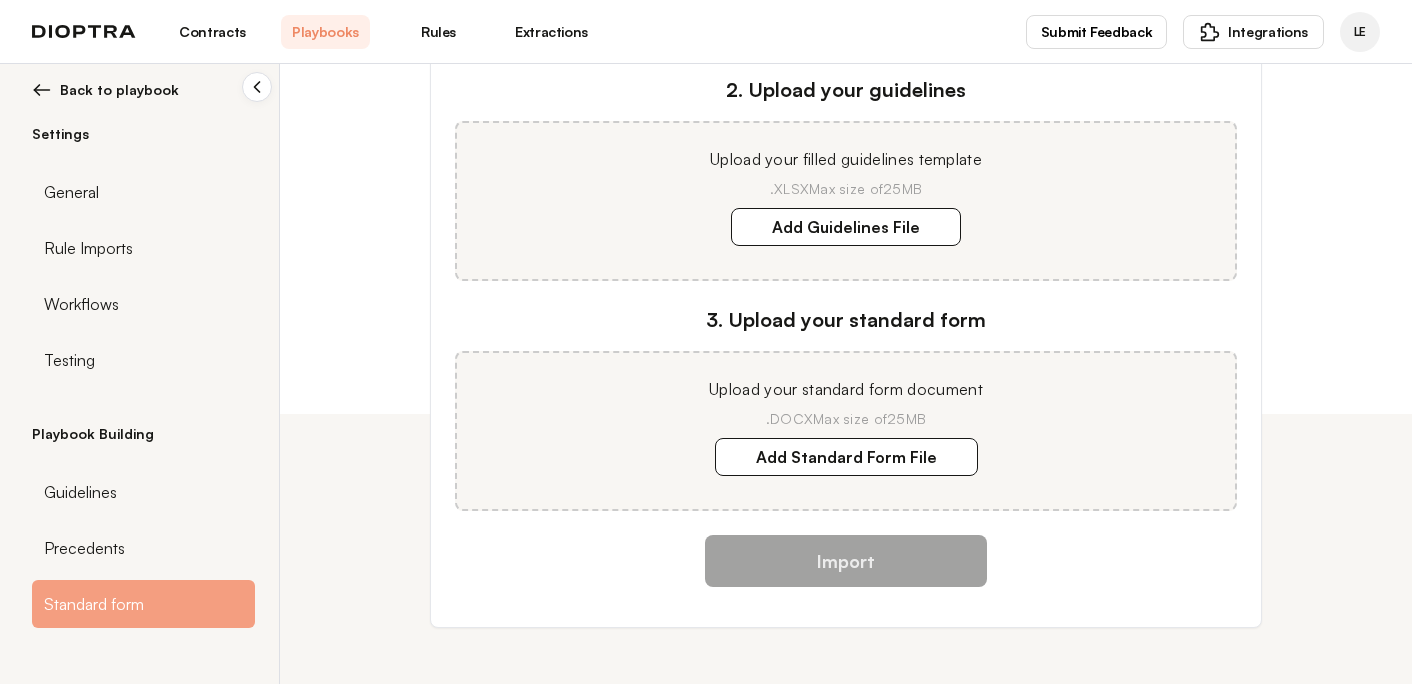 scroll, scrollTop: 0, scrollLeft: 0, axis: both 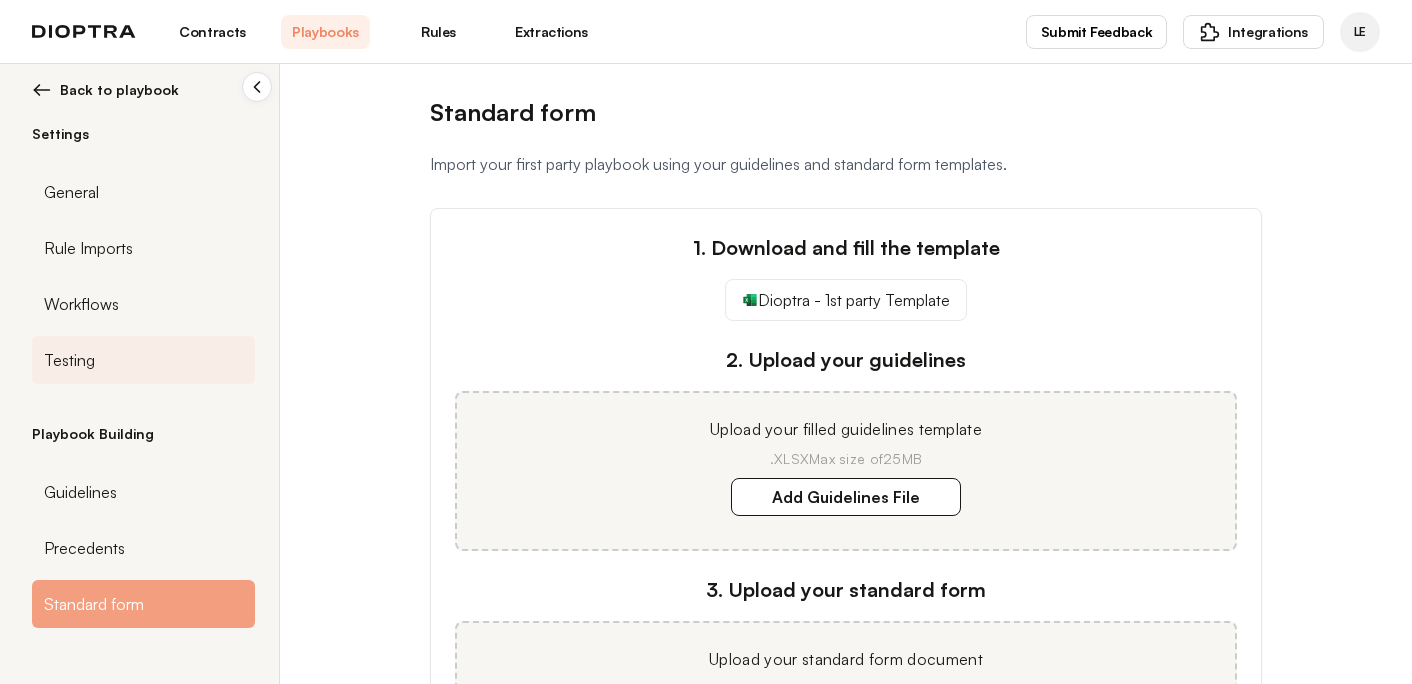 click on "Testing" at bounding box center [143, 360] 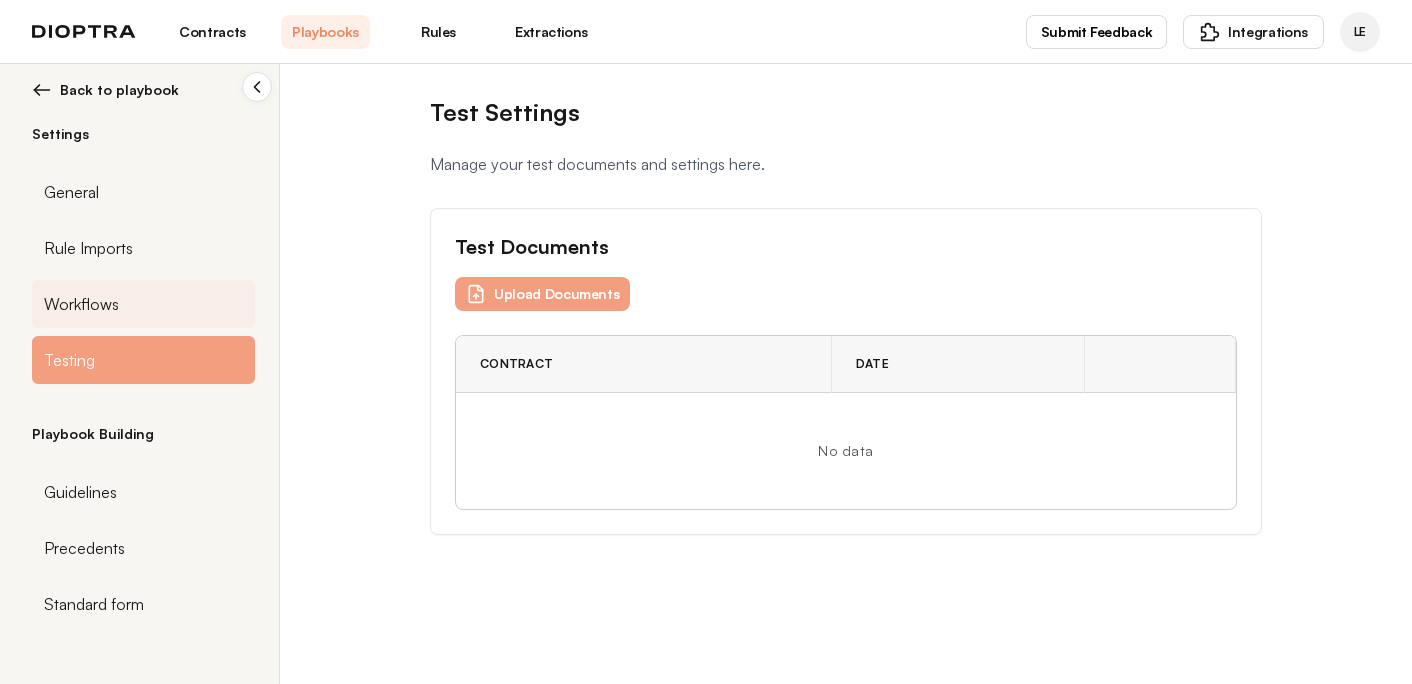 click on "Workflows" at bounding box center (143, 304) 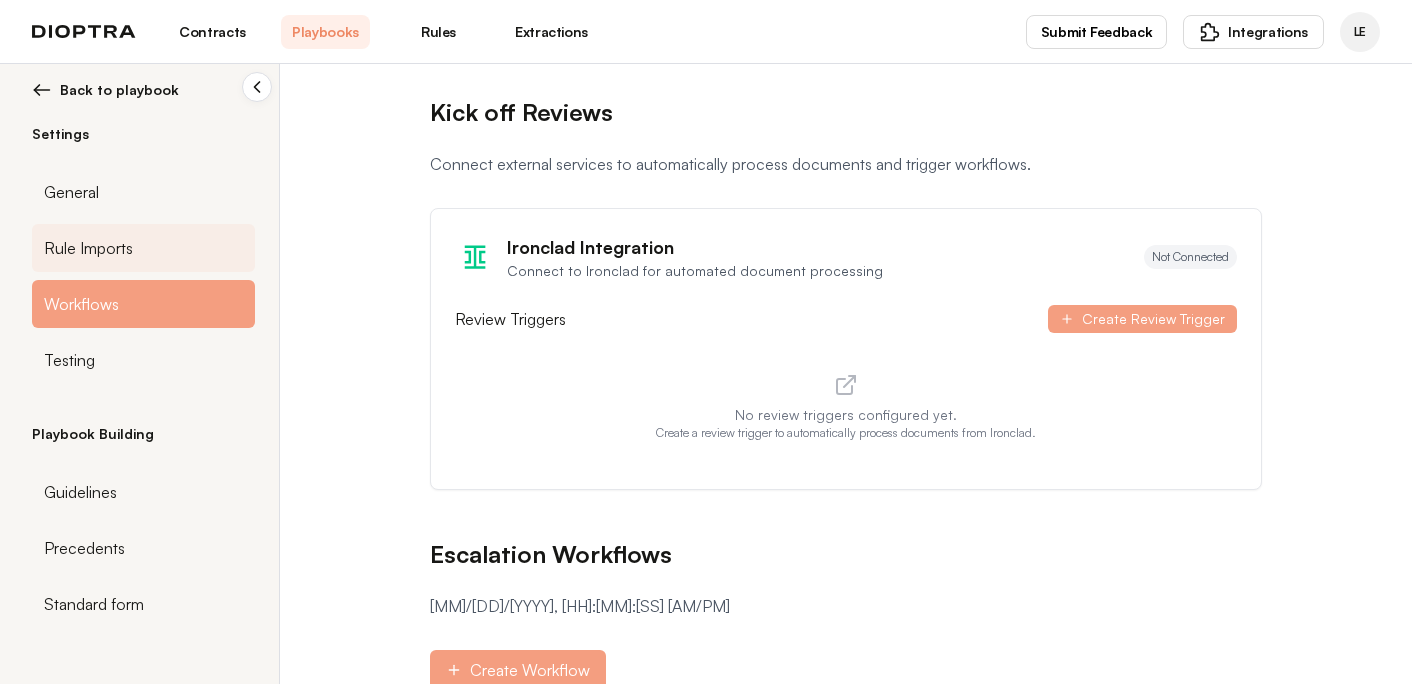 click on "Rule Imports" at bounding box center (143, 248) 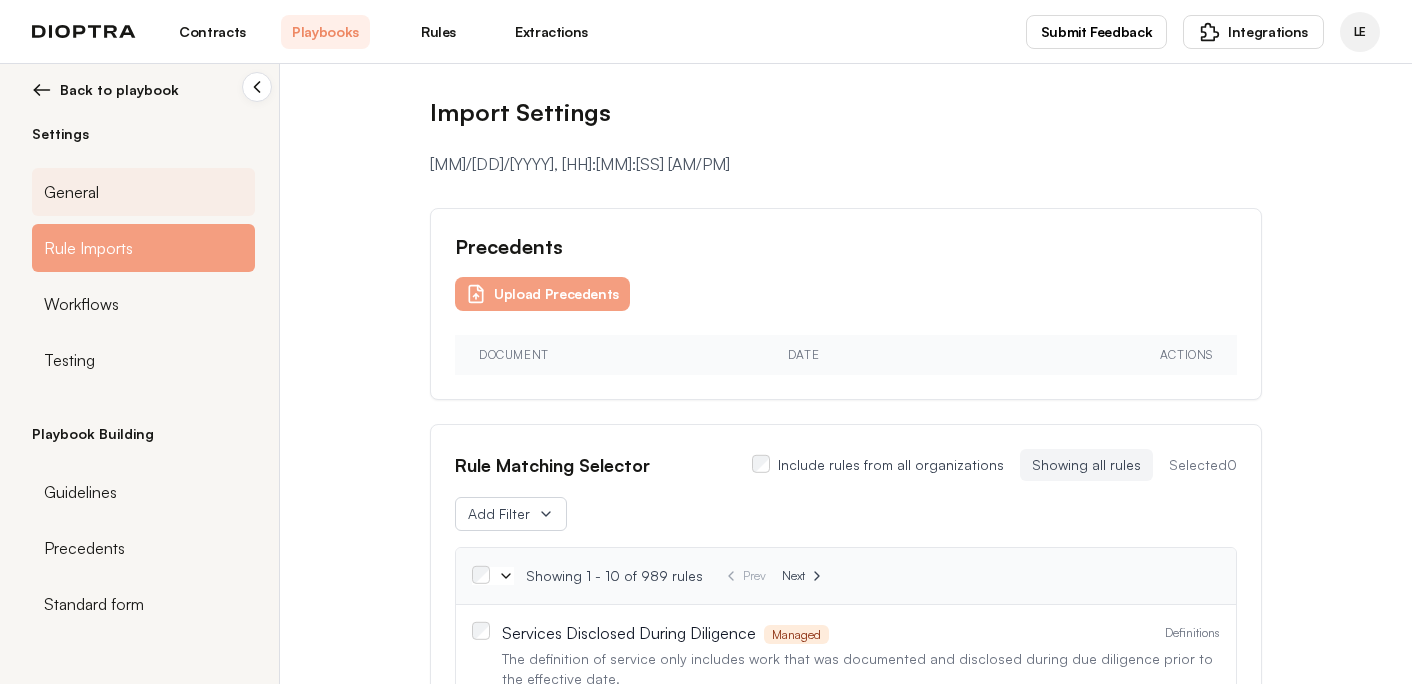 click on "General" at bounding box center [143, 192] 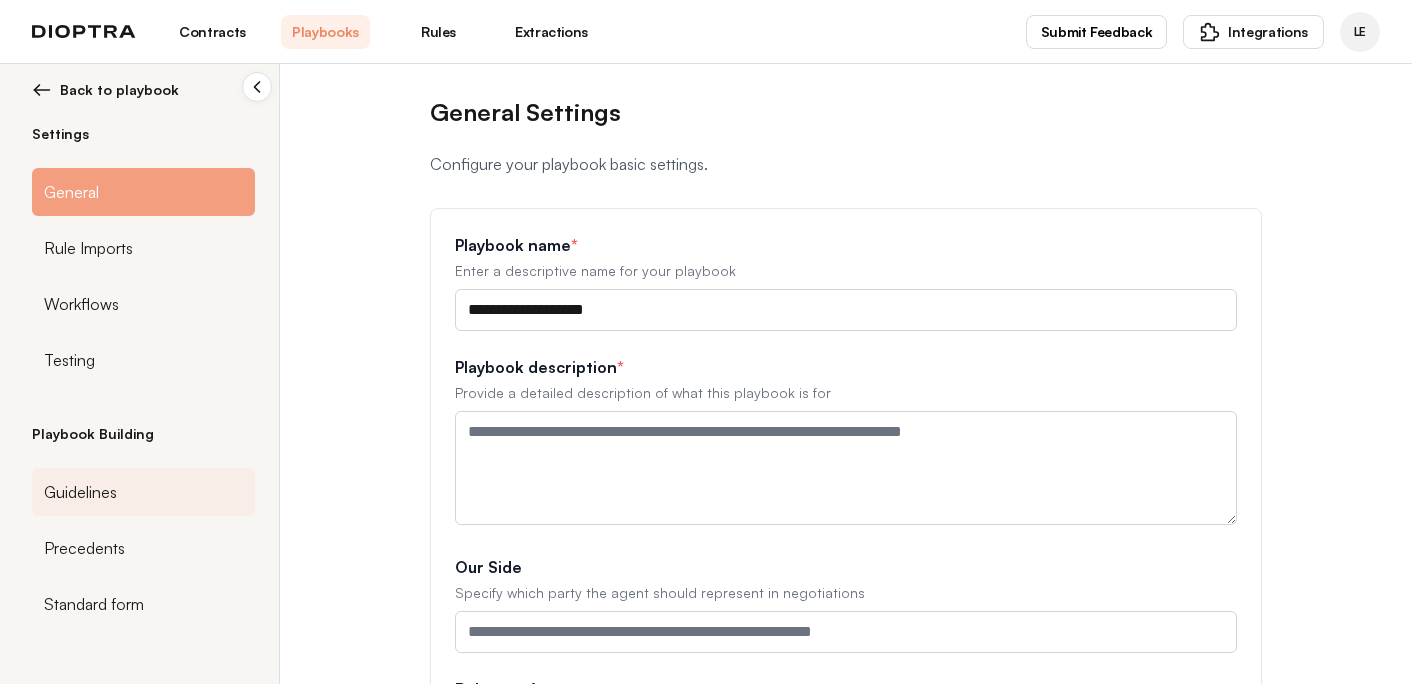 click on "Guidelines" at bounding box center [143, 492] 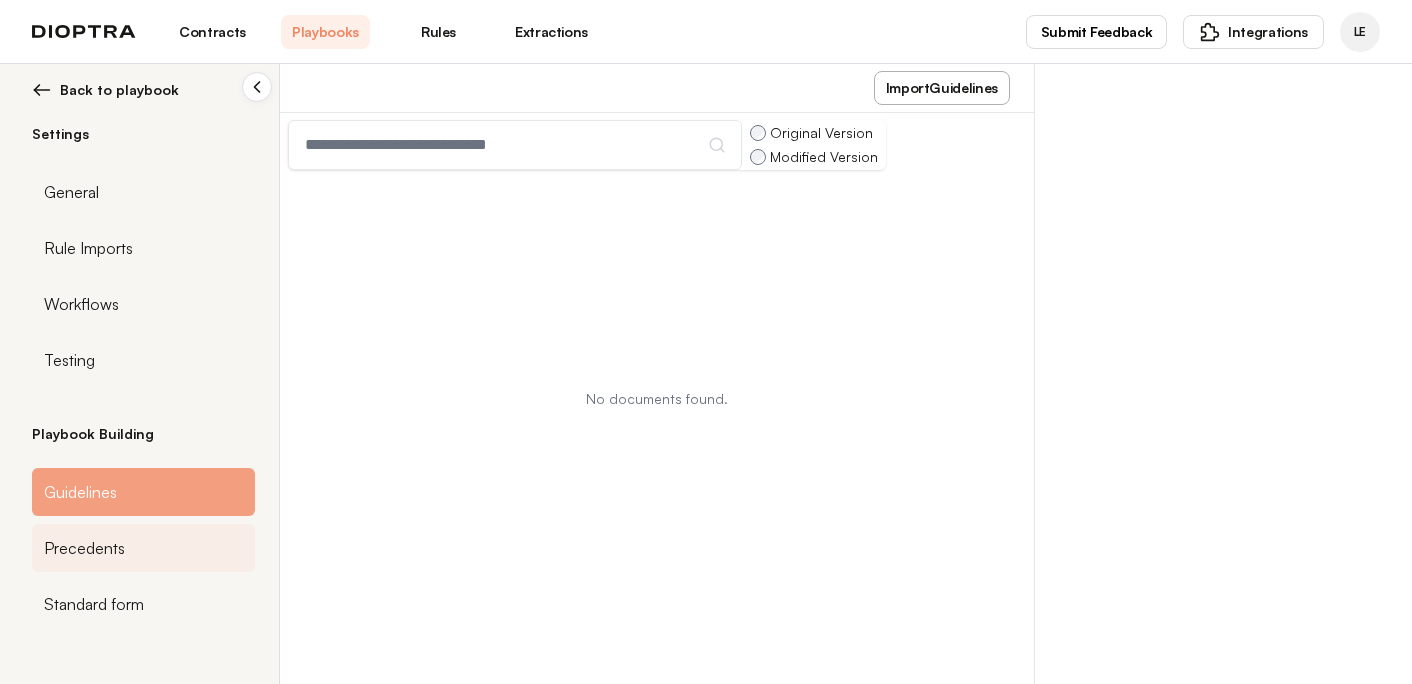 click on "Precedents" at bounding box center (143, 548) 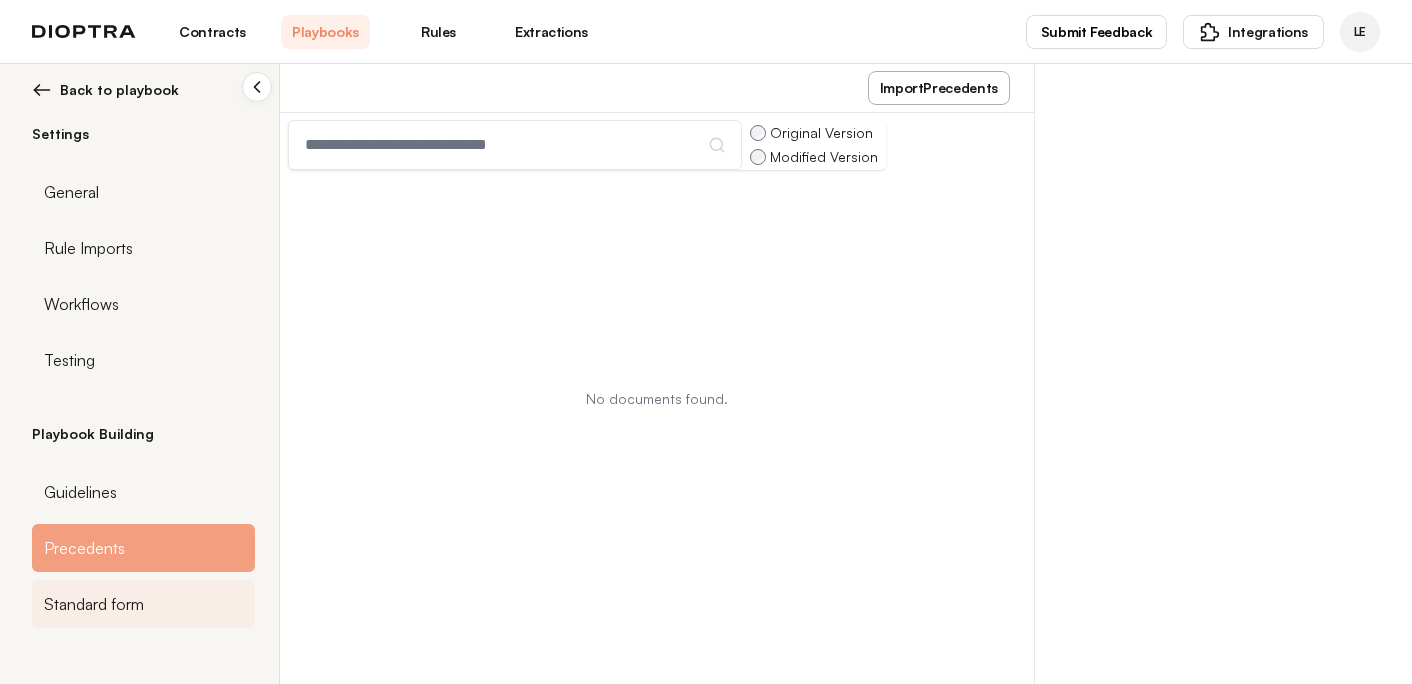 click on "Standard form" at bounding box center [80, 492] 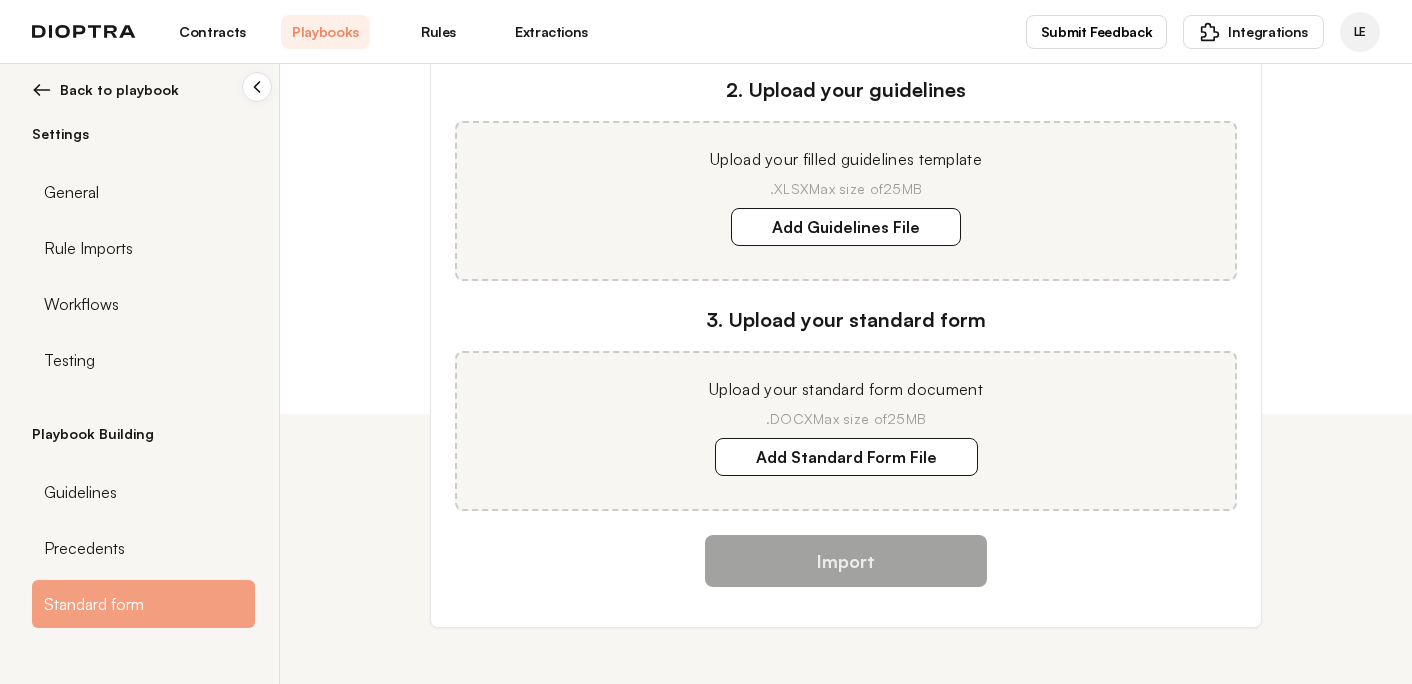 scroll, scrollTop: 0, scrollLeft: 0, axis: both 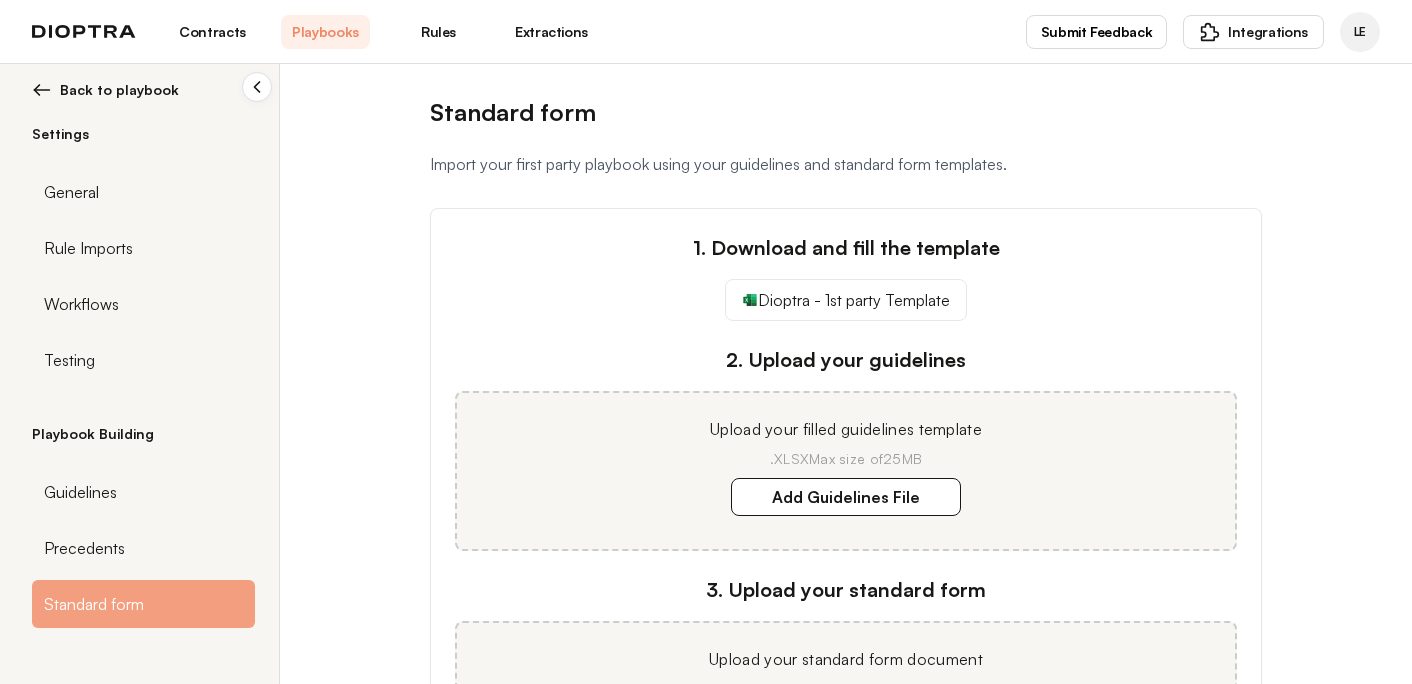 click on "Playbooks" at bounding box center (325, 32) 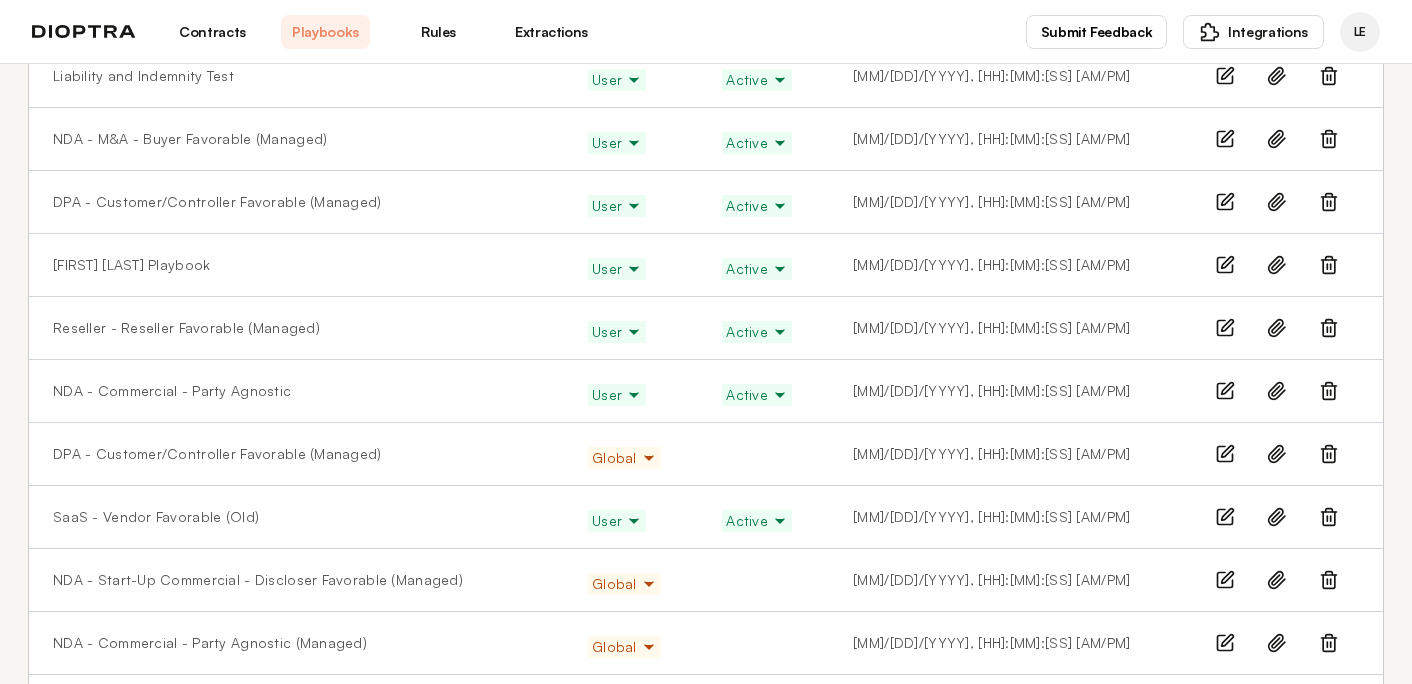 scroll, scrollTop: 1689, scrollLeft: 0, axis: vertical 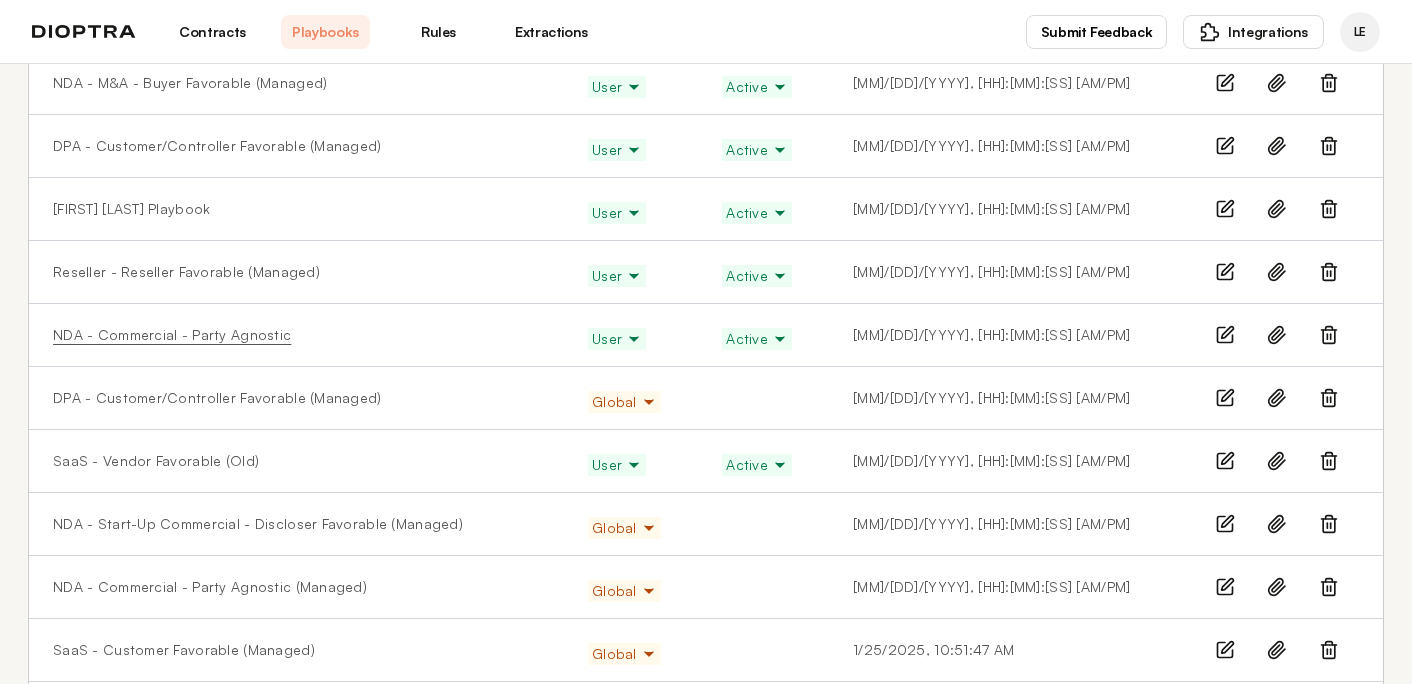 click on "NDA - Commercial - Party Agnostic" at bounding box center [172, 335] 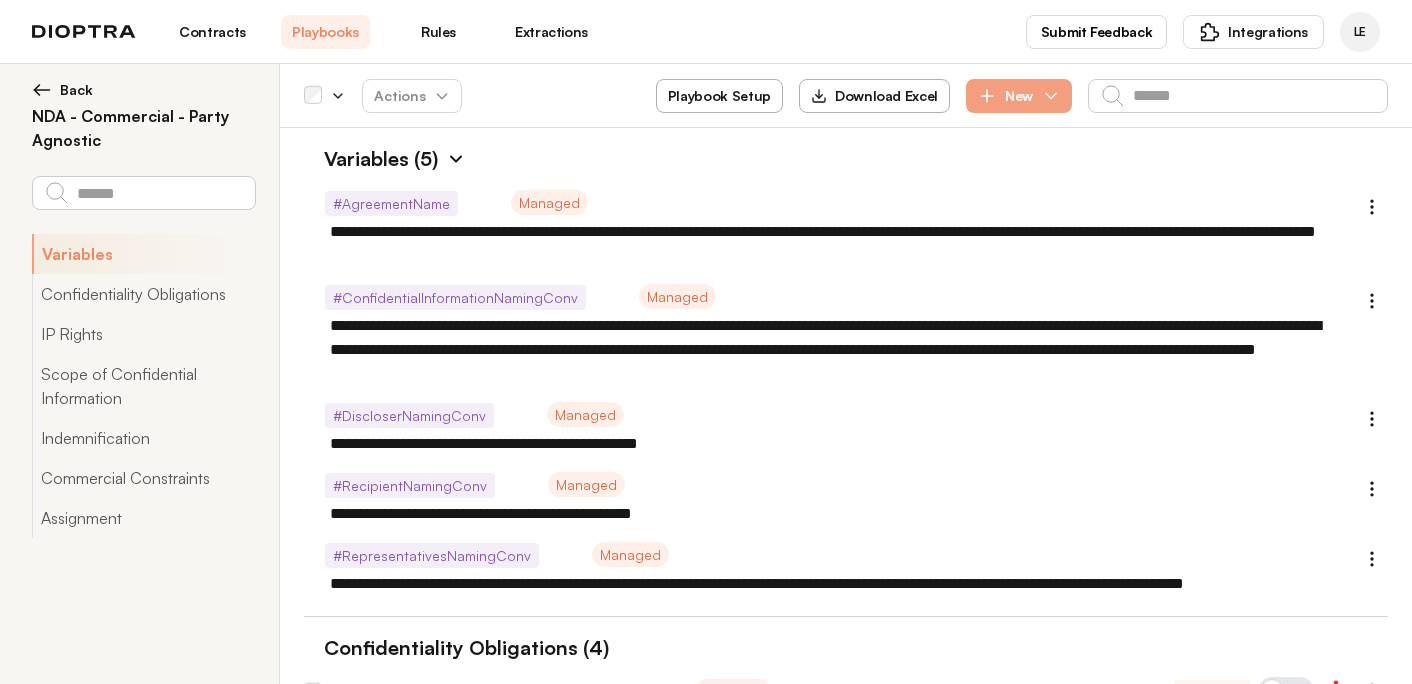 click on "Download Excel" at bounding box center (874, 96) 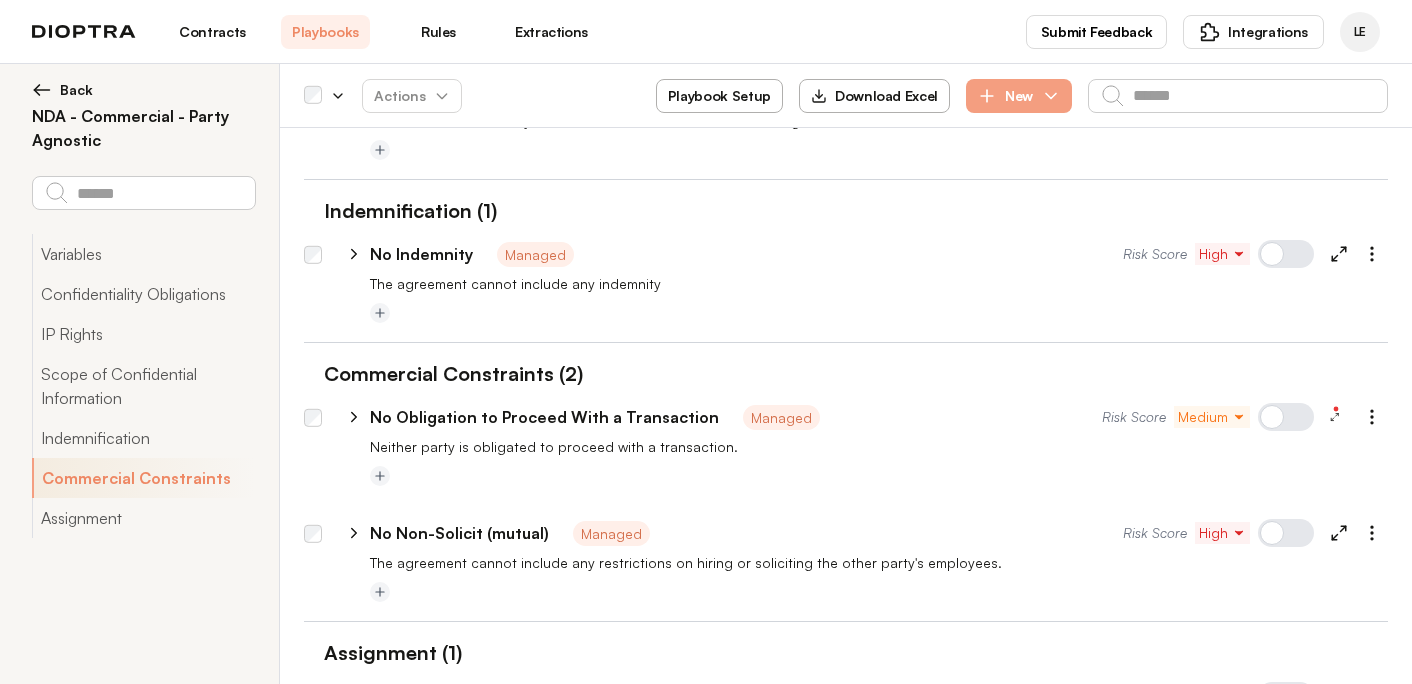 scroll, scrollTop: 1775, scrollLeft: 0, axis: vertical 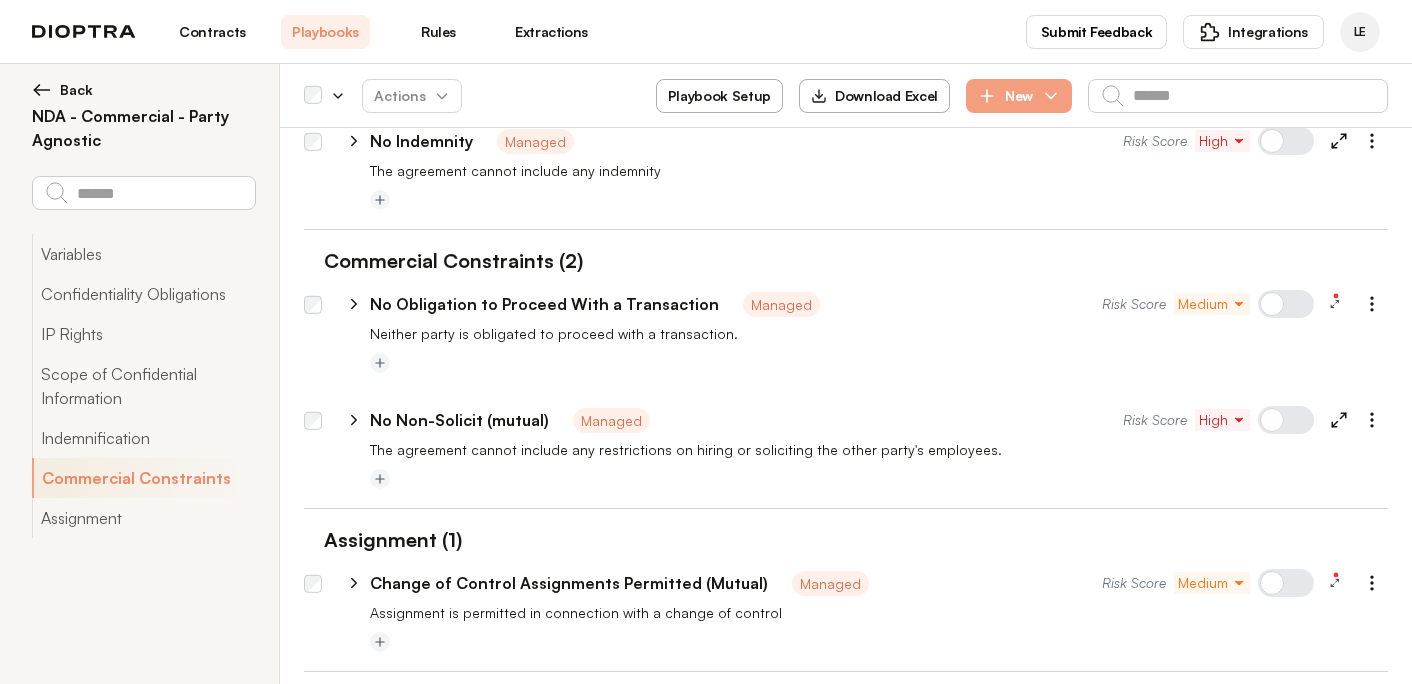 click on "Back" at bounding box center (76, 90) 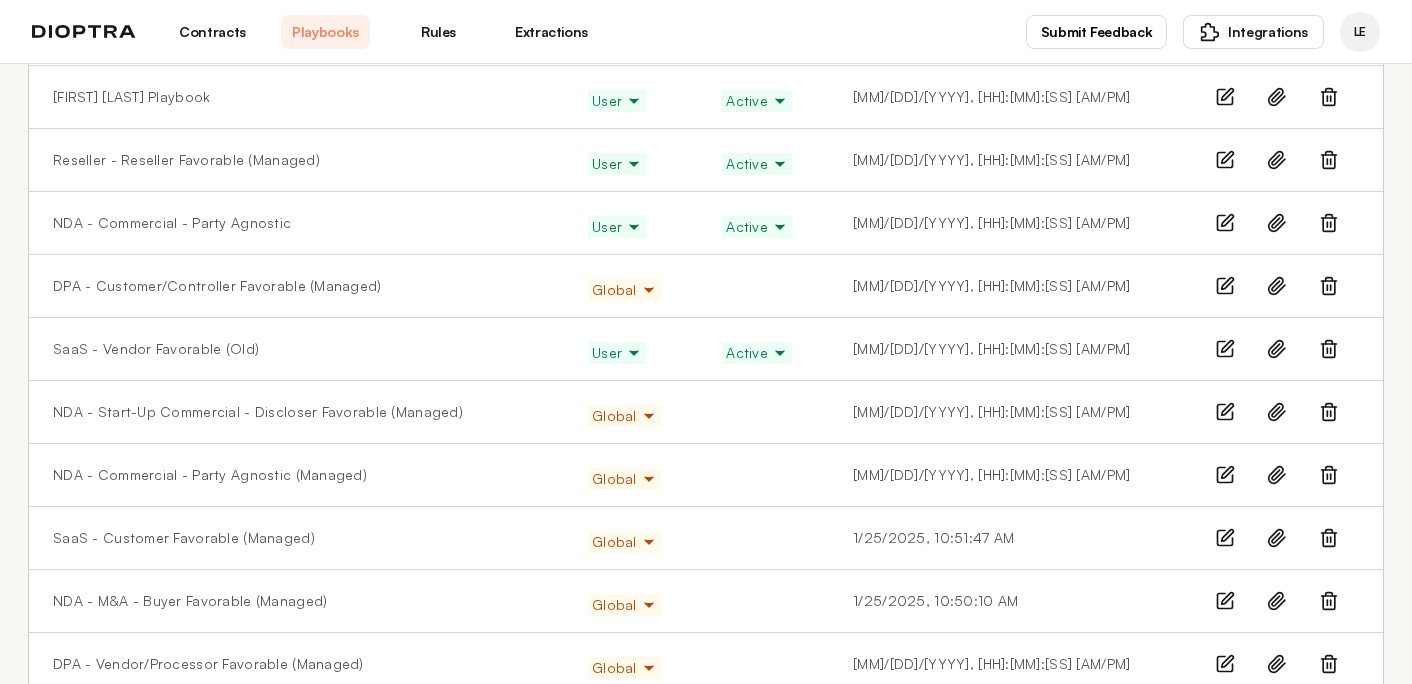 scroll, scrollTop: 1816, scrollLeft: 0, axis: vertical 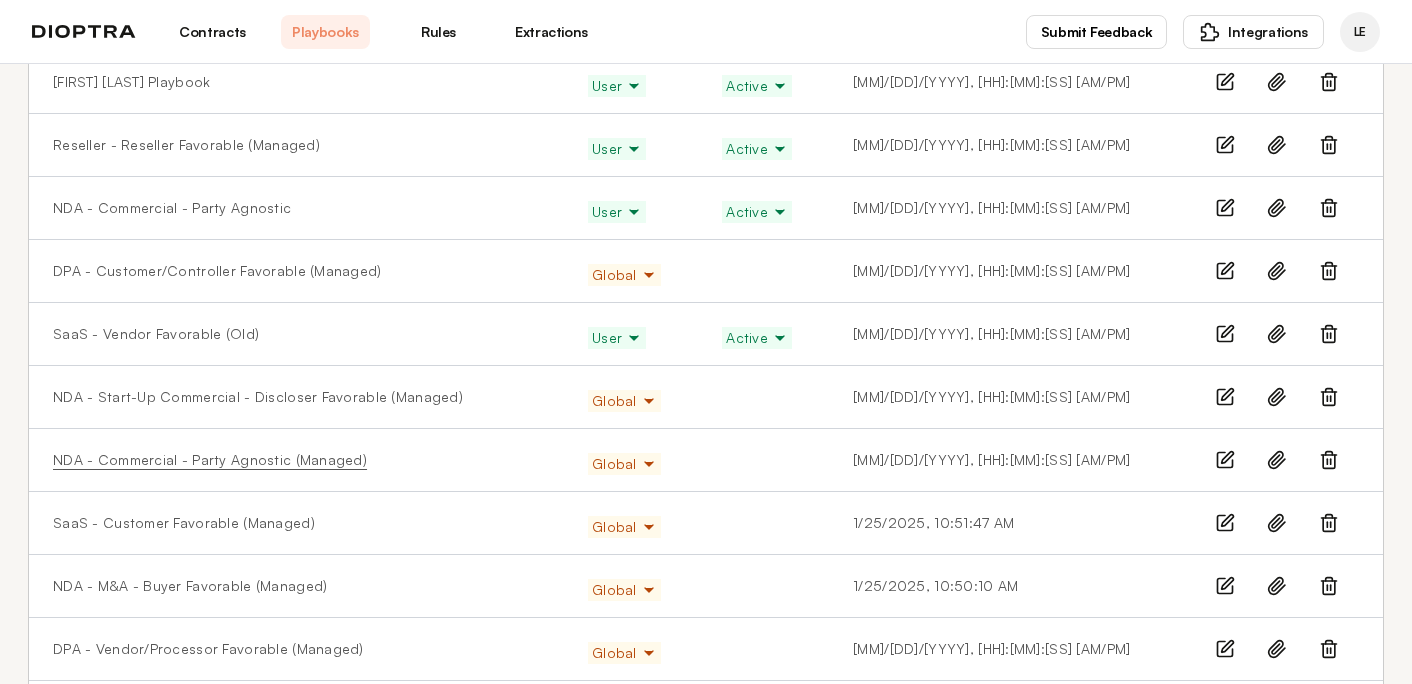 click on "NDA - Commercial - Party Agnostic (Managed)" at bounding box center (210, 460) 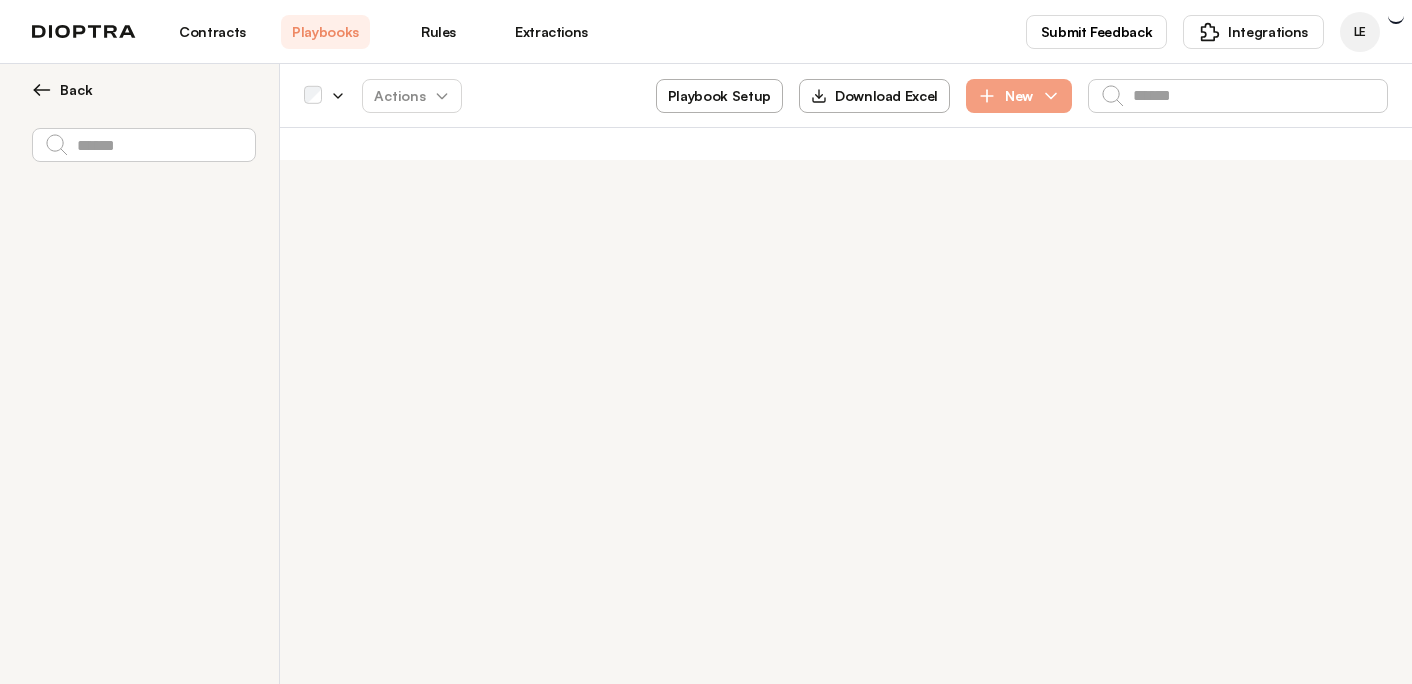 scroll, scrollTop: 0, scrollLeft: 0, axis: both 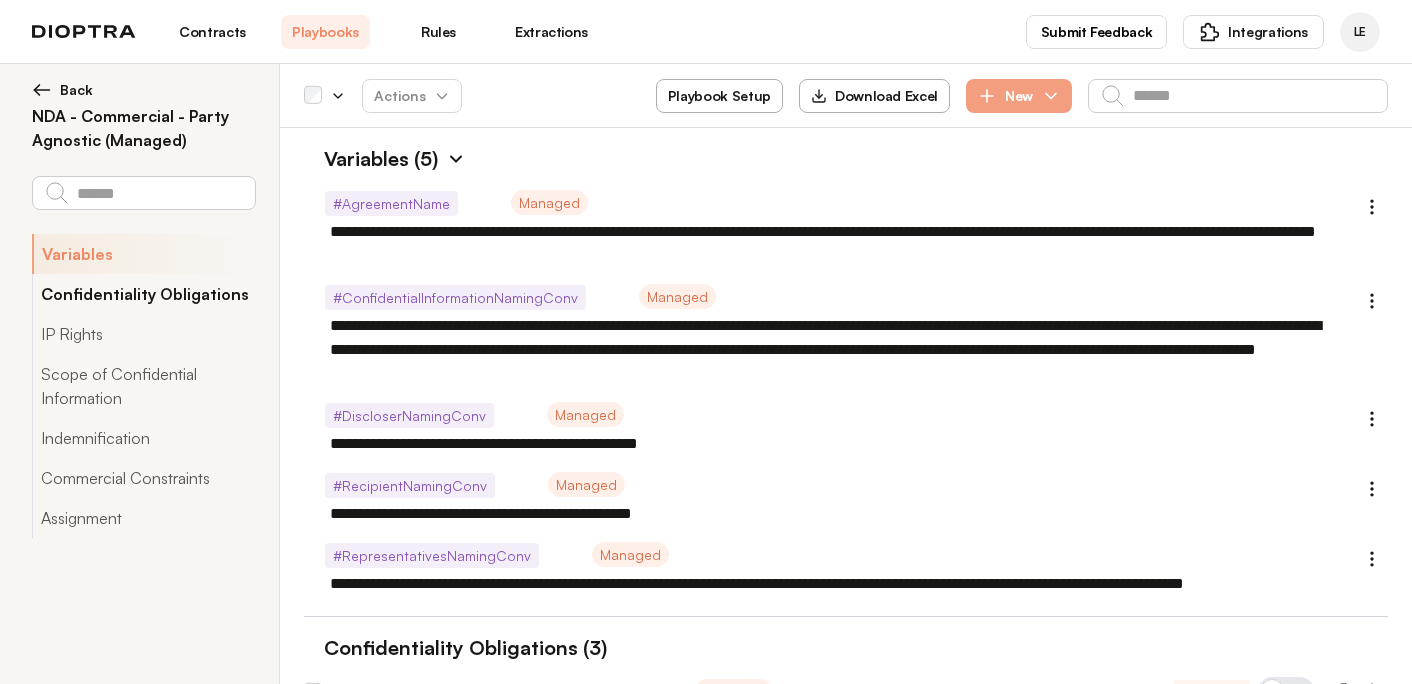 click on "Confidentiality Obligations" at bounding box center (143, 294) 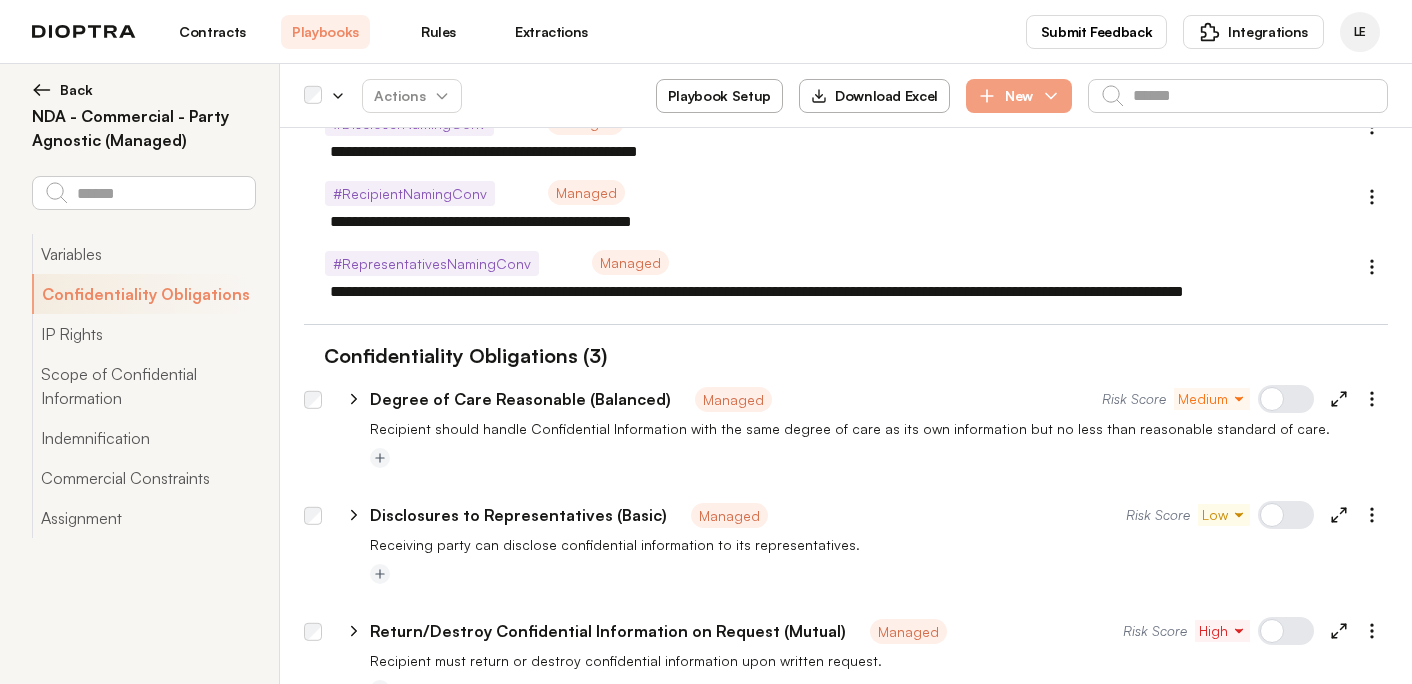 scroll, scrollTop: 272, scrollLeft: 0, axis: vertical 